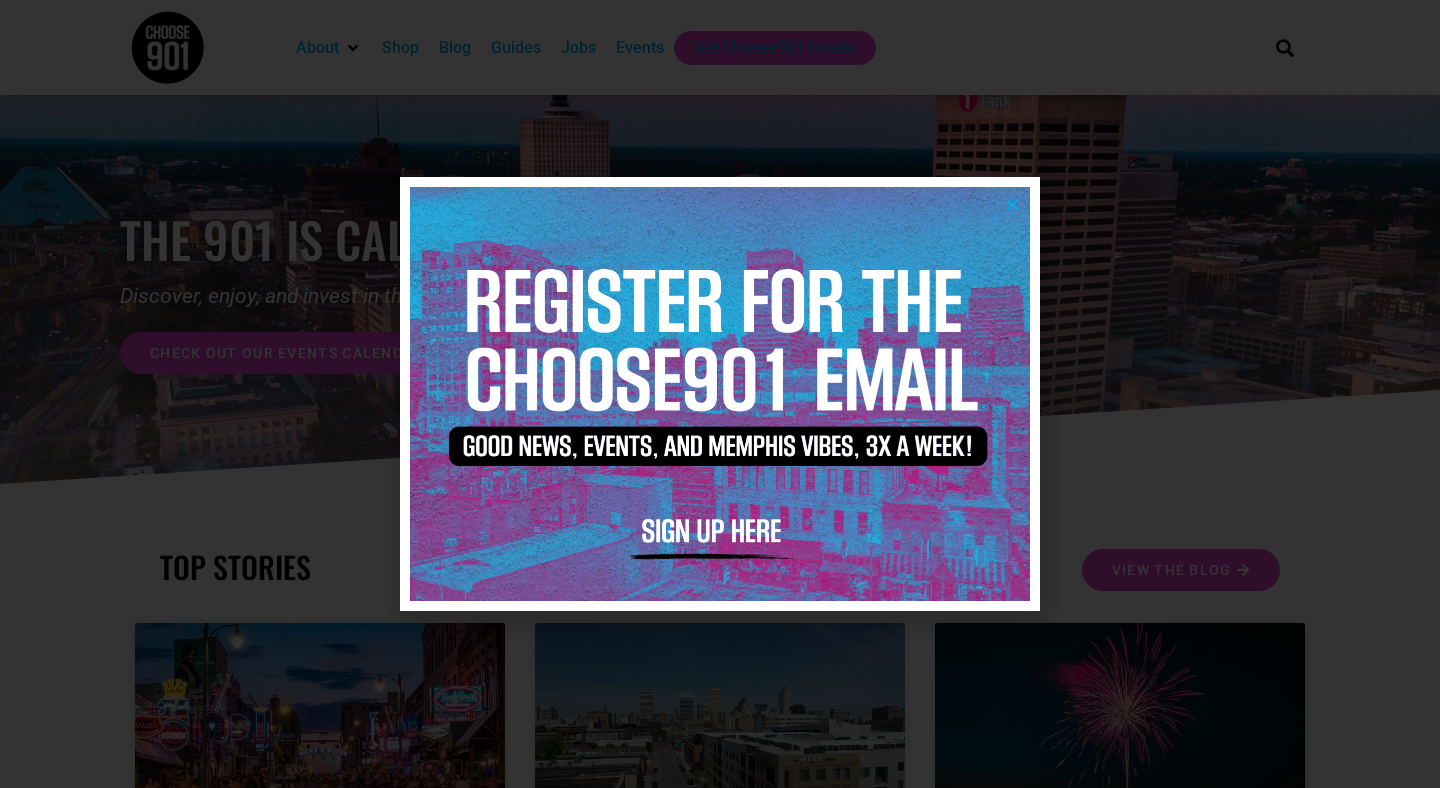 scroll, scrollTop: 0, scrollLeft: 0, axis: both 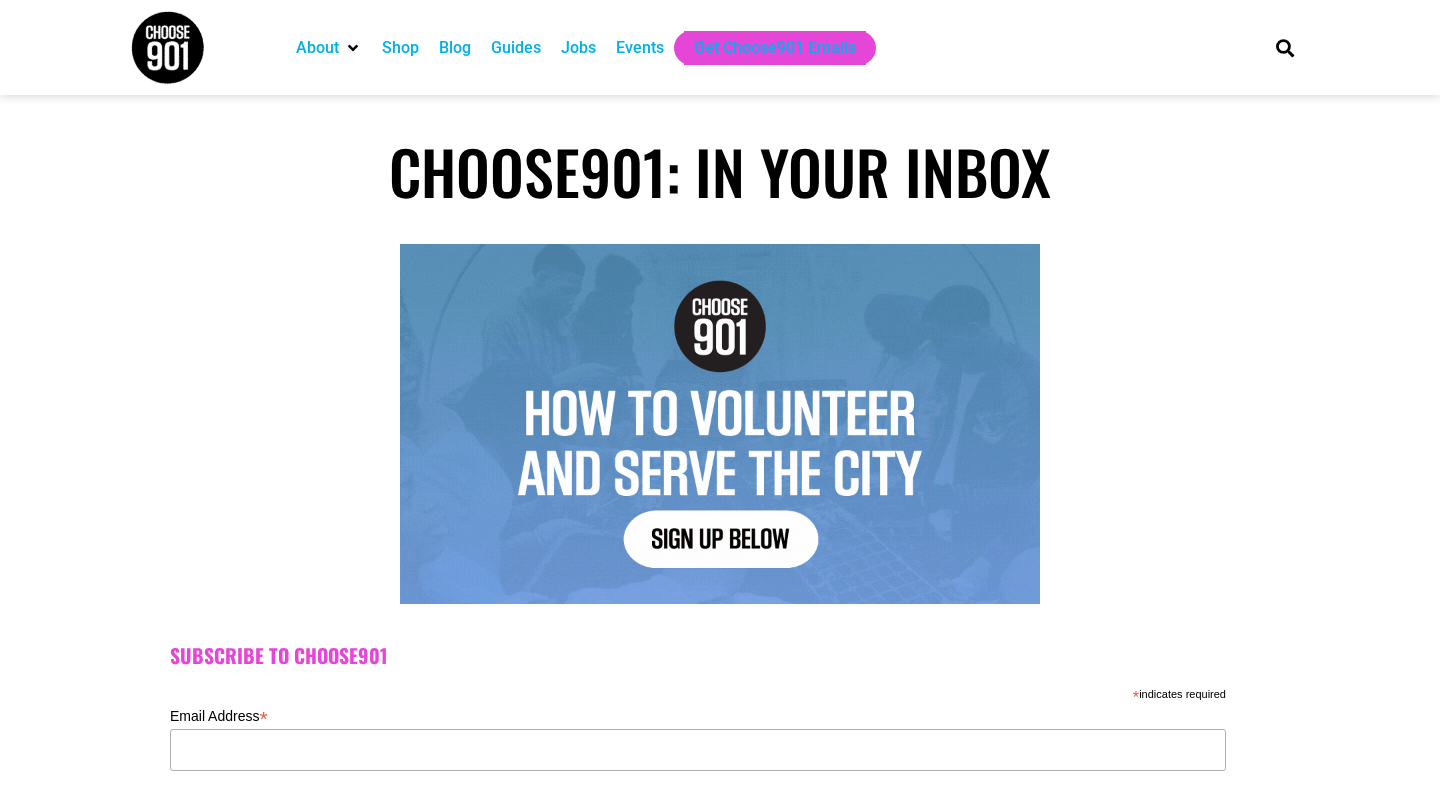 click on "Jobs" at bounding box center (578, 48) 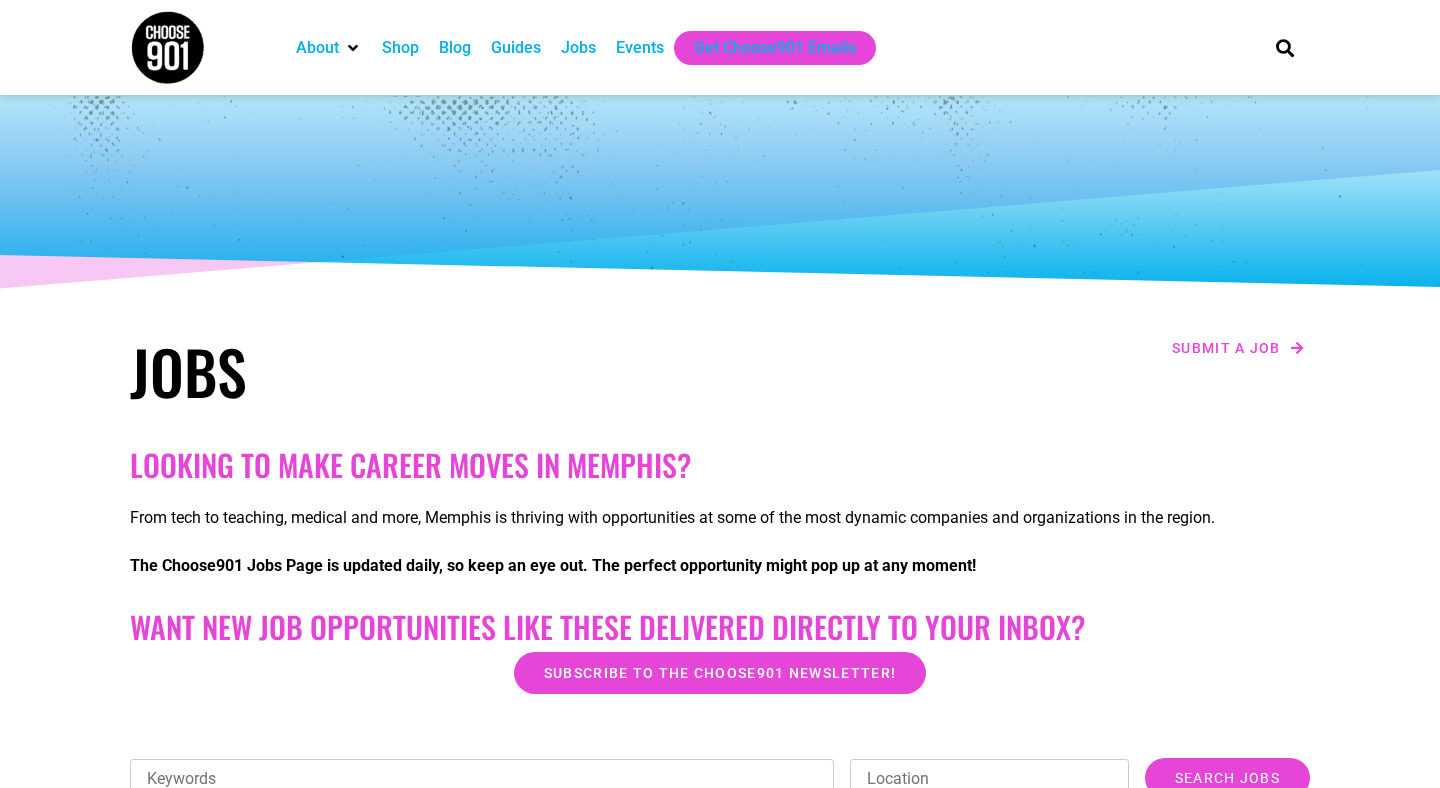 scroll, scrollTop: 0, scrollLeft: 0, axis: both 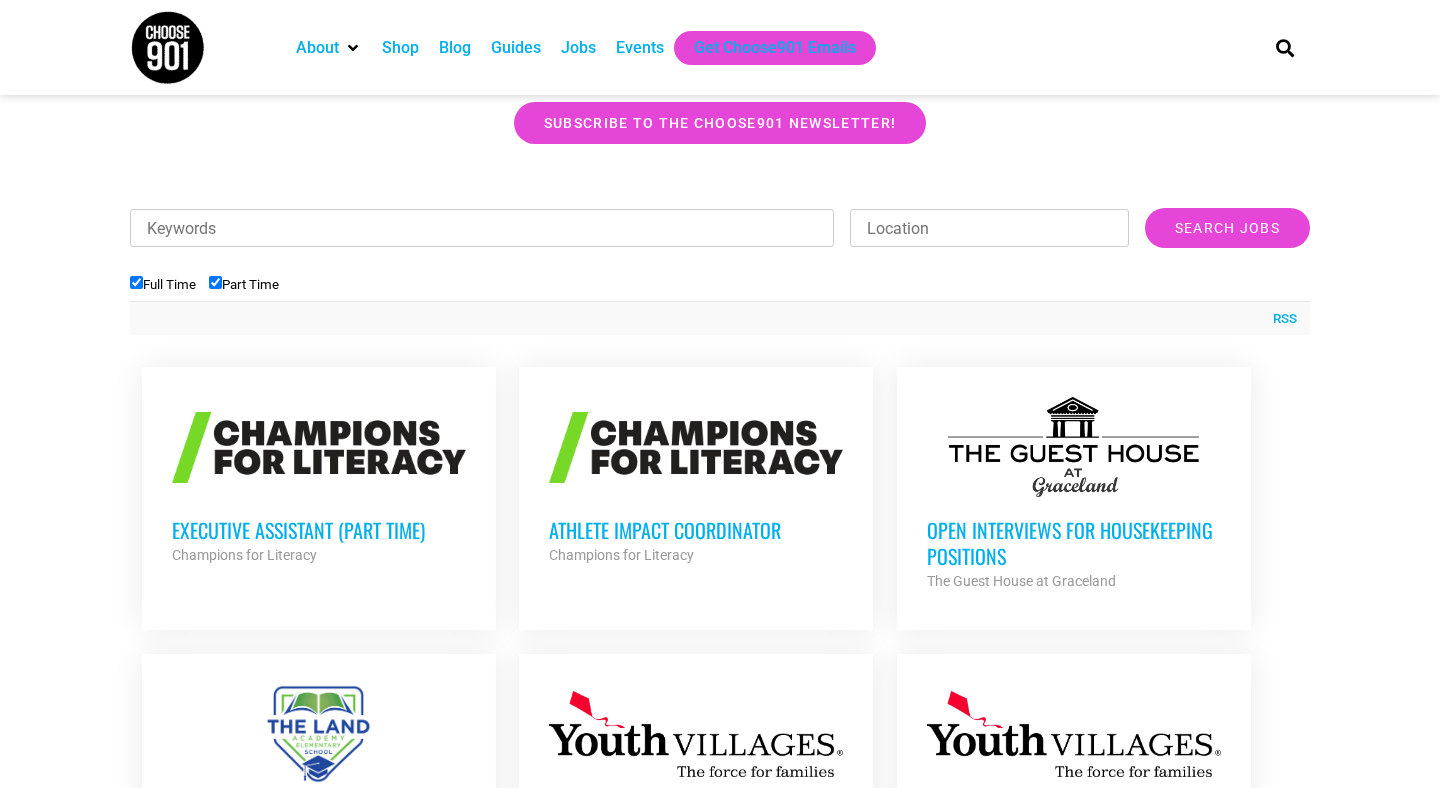 click on "Athlete Impact Coordinator" at bounding box center [696, 530] 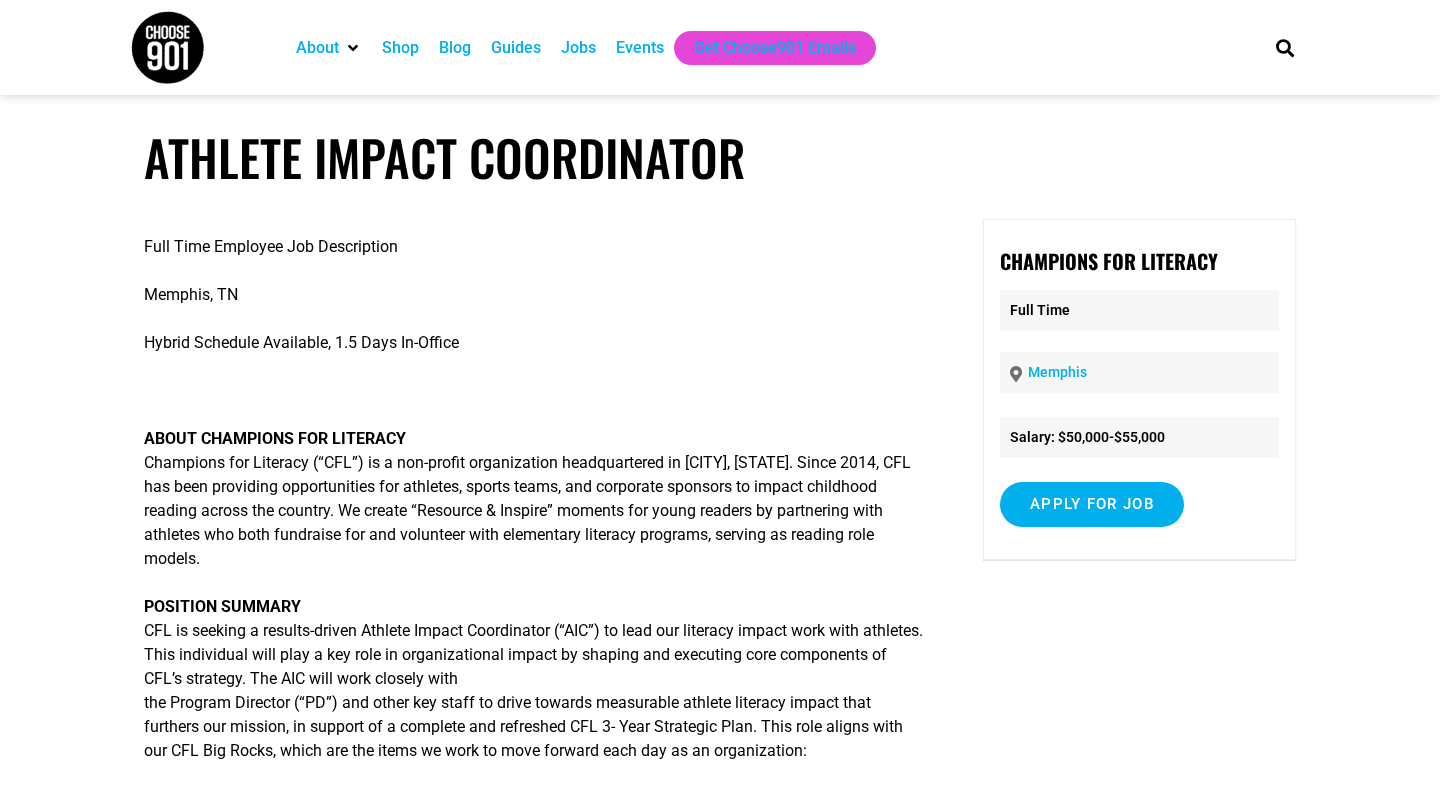 scroll, scrollTop: 0, scrollLeft: 0, axis: both 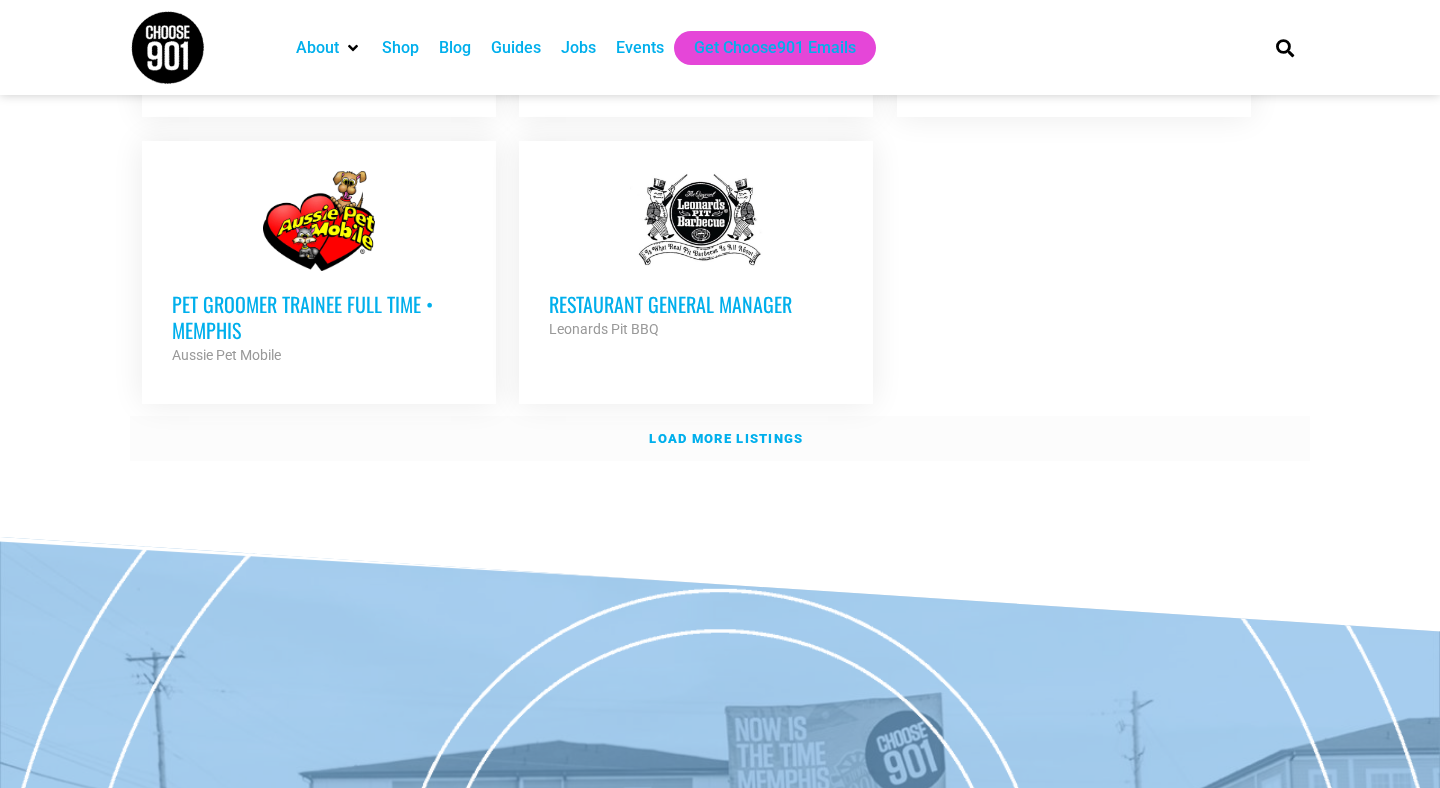 click on "Load more listings" at bounding box center (726, 438) 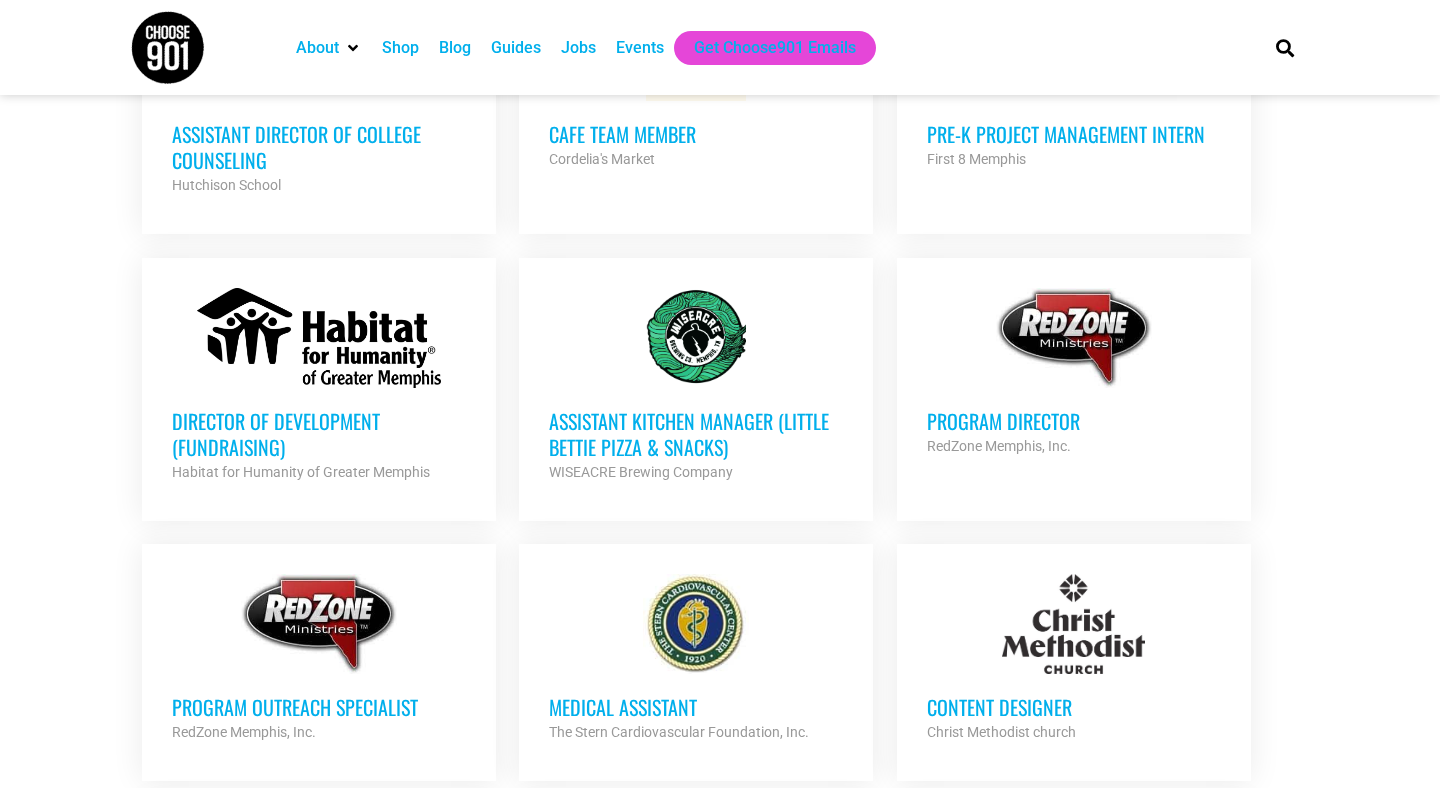 scroll, scrollTop: 2928, scrollLeft: 0, axis: vertical 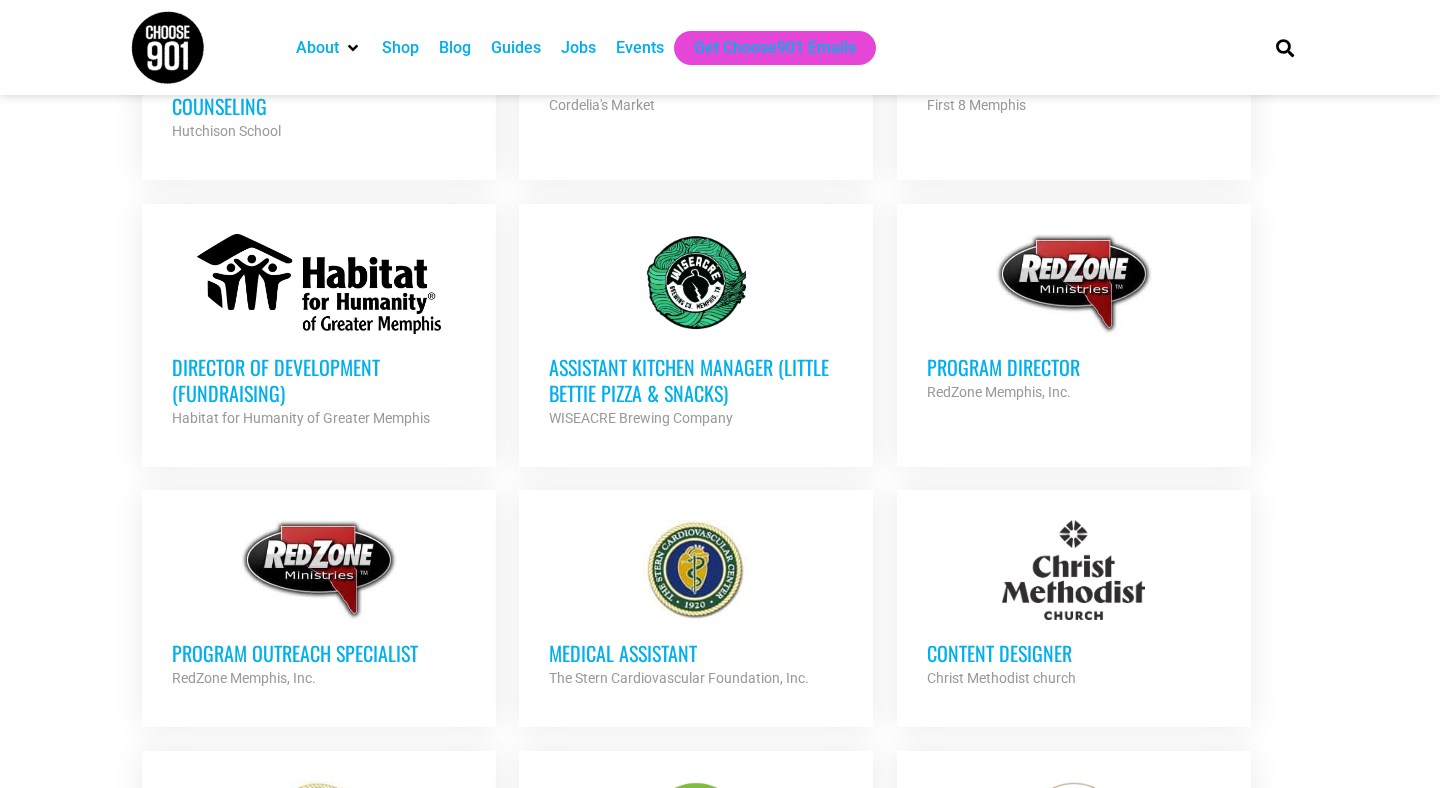 click on "Director of Development (Fundraising)" at bounding box center (319, 380) 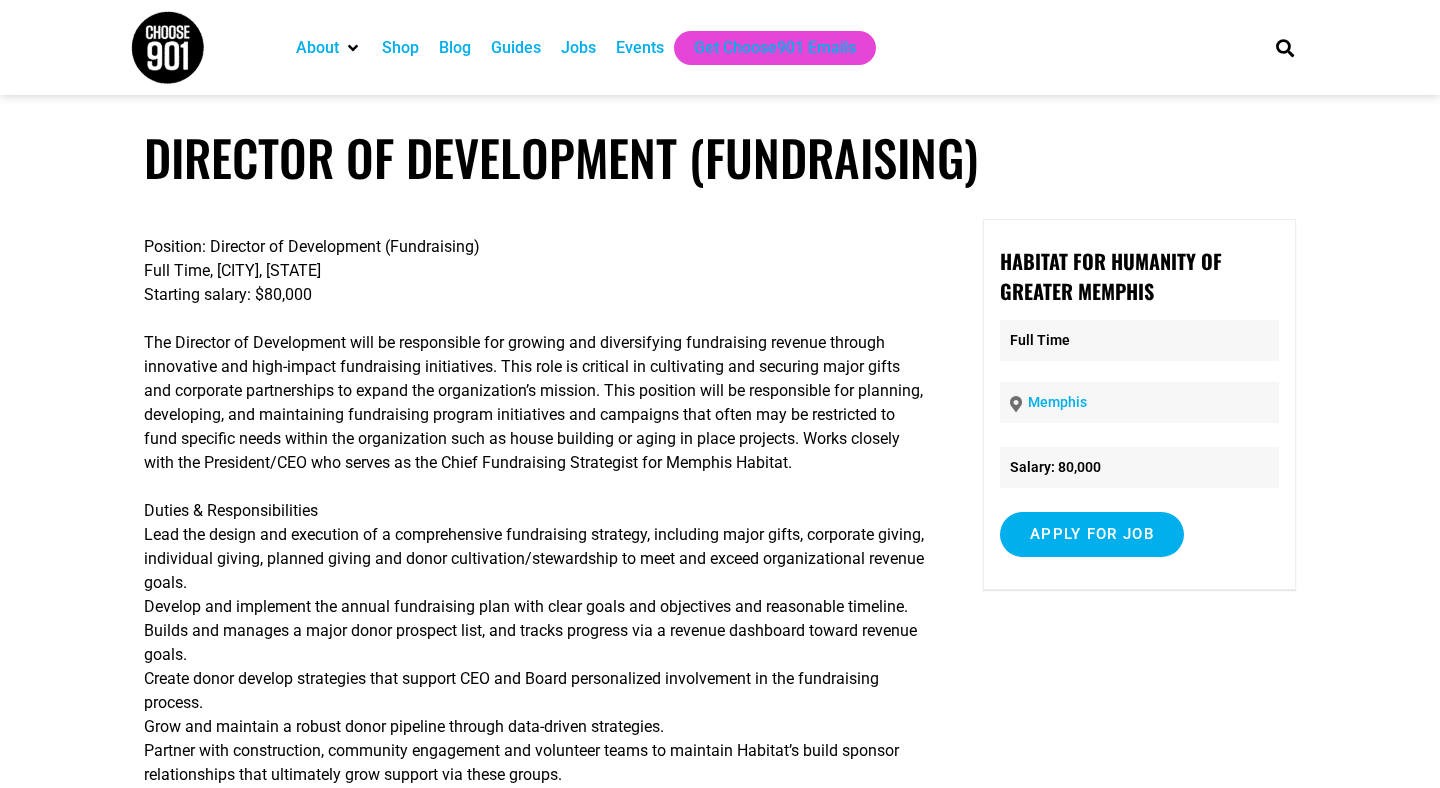 scroll, scrollTop: 0, scrollLeft: 0, axis: both 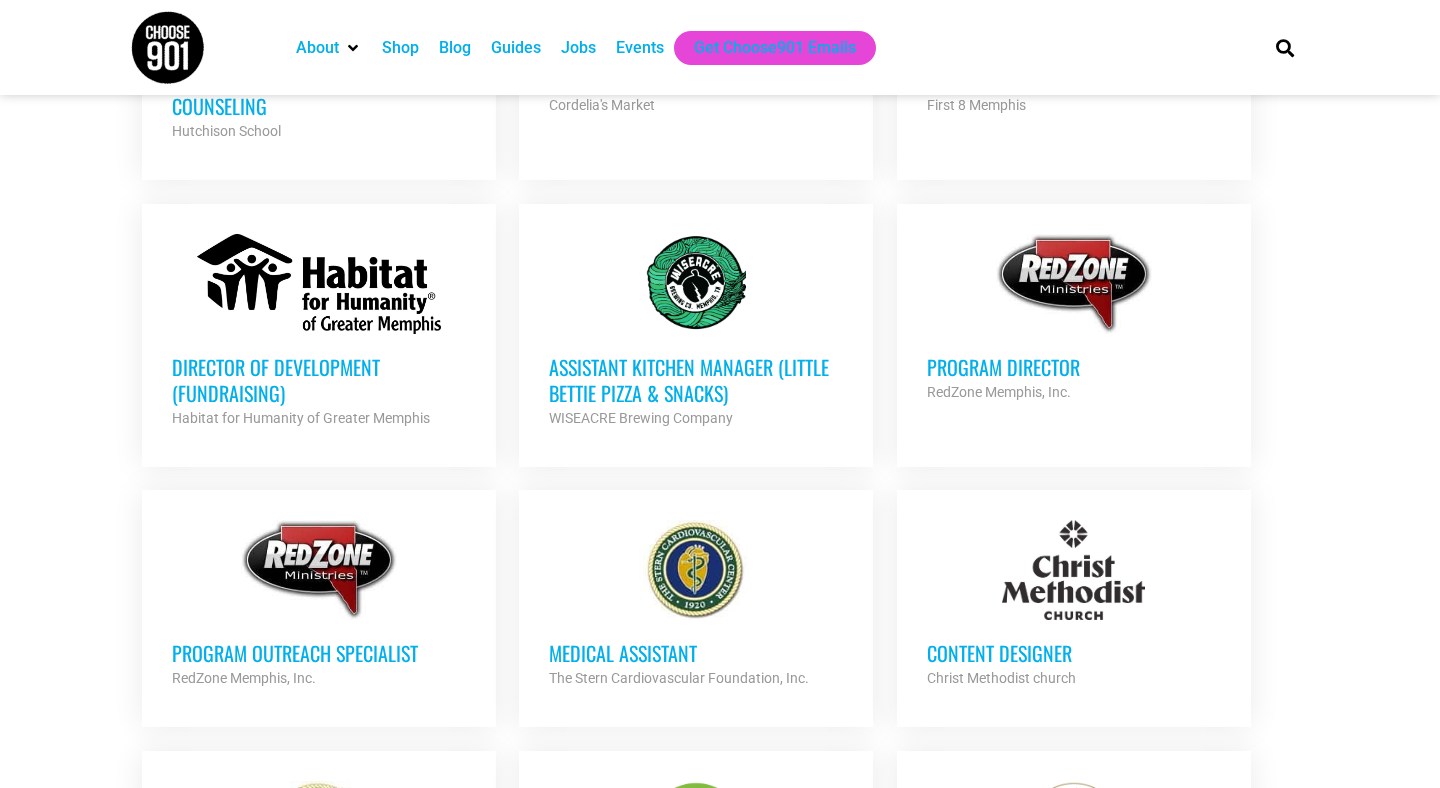 click on "Director of Development (Fundraising)" at bounding box center (319, 380) 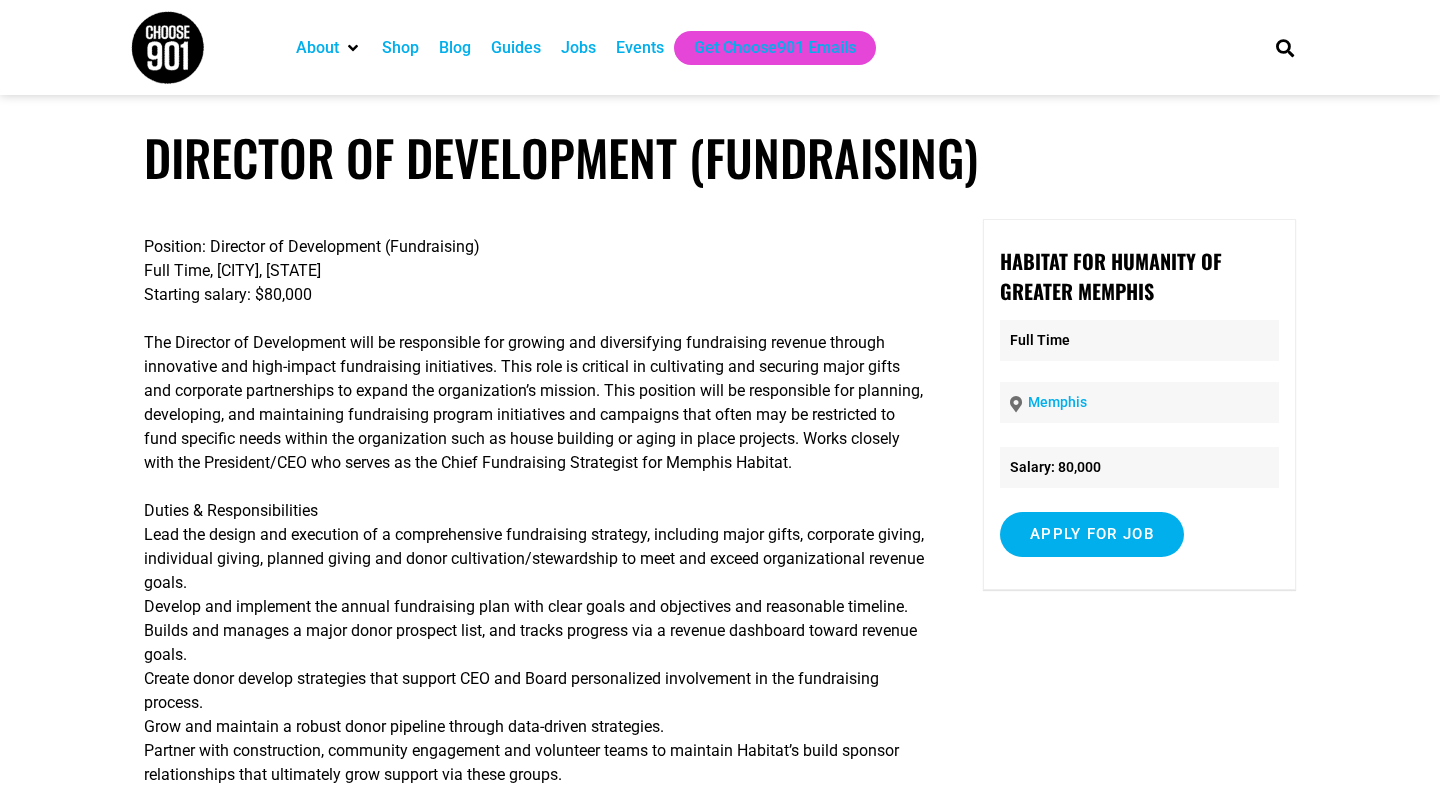 scroll, scrollTop: 0, scrollLeft: 0, axis: both 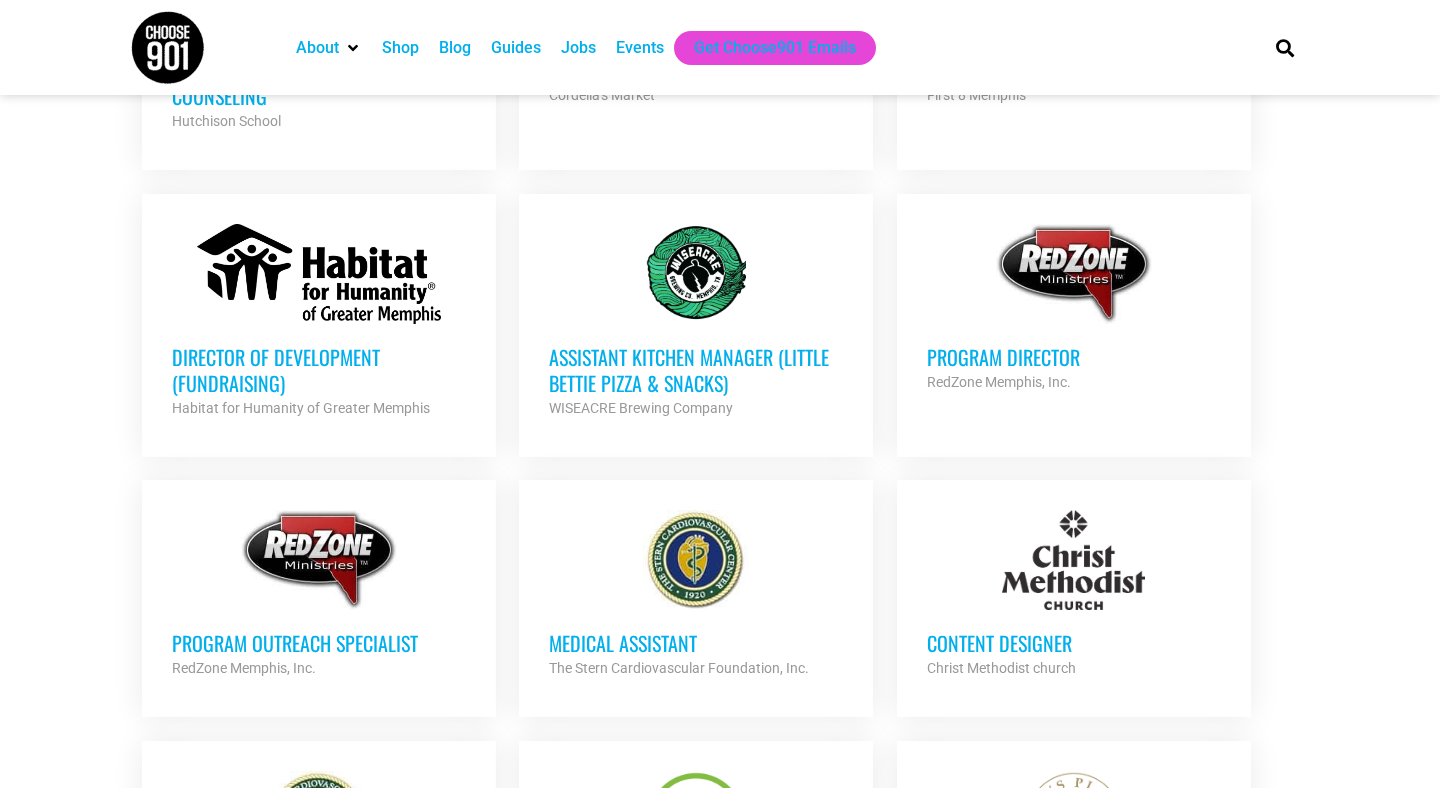 click on "Program Director" at bounding box center (1074, 357) 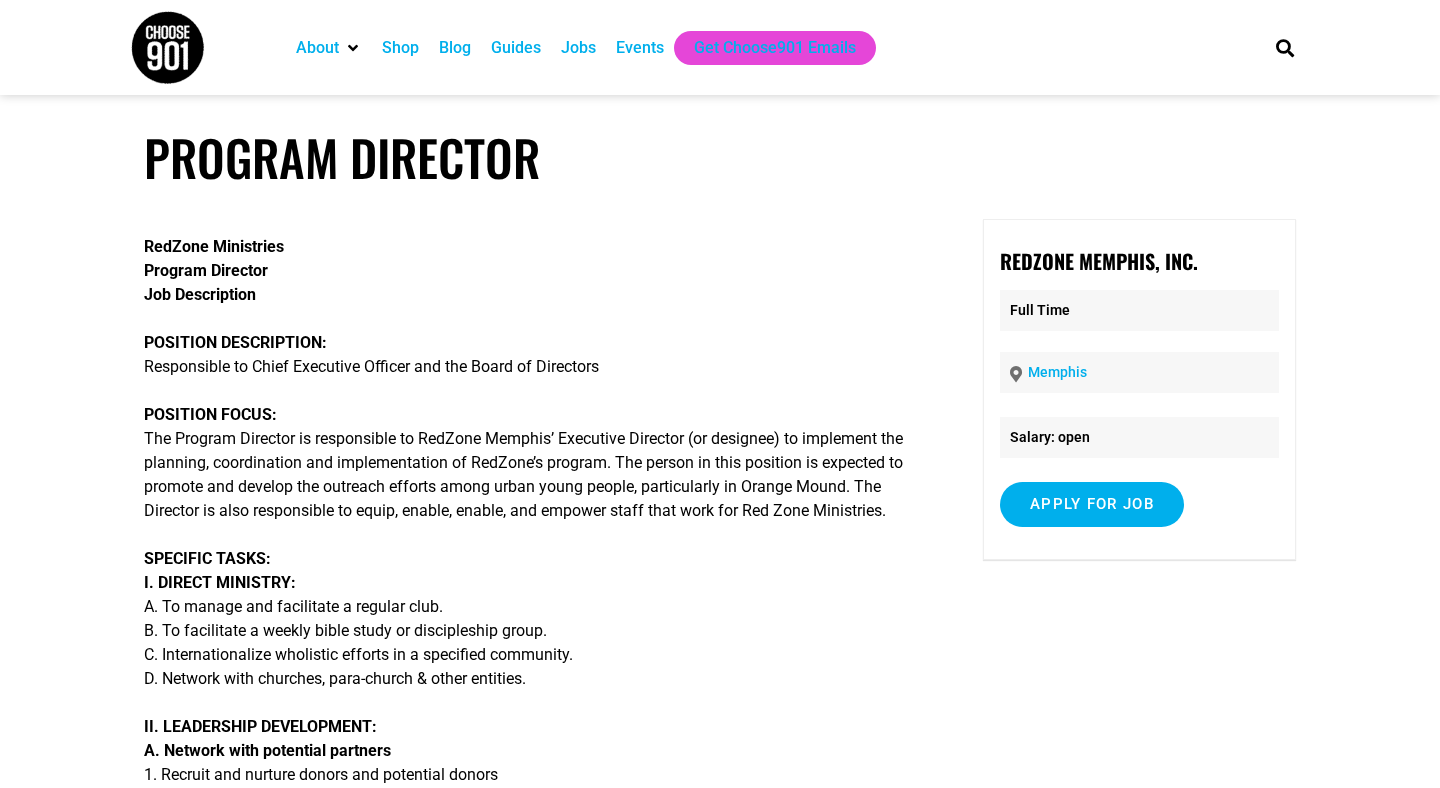 scroll, scrollTop: 0, scrollLeft: 0, axis: both 